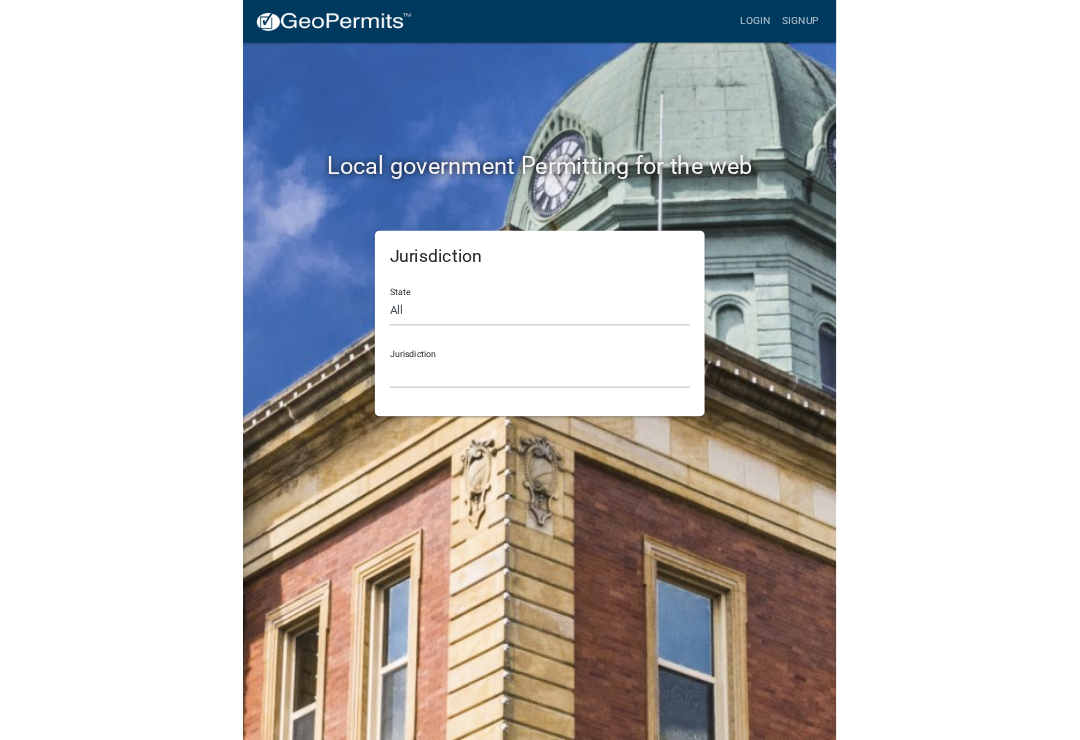 scroll, scrollTop: 0, scrollLeft: 0, axis: both 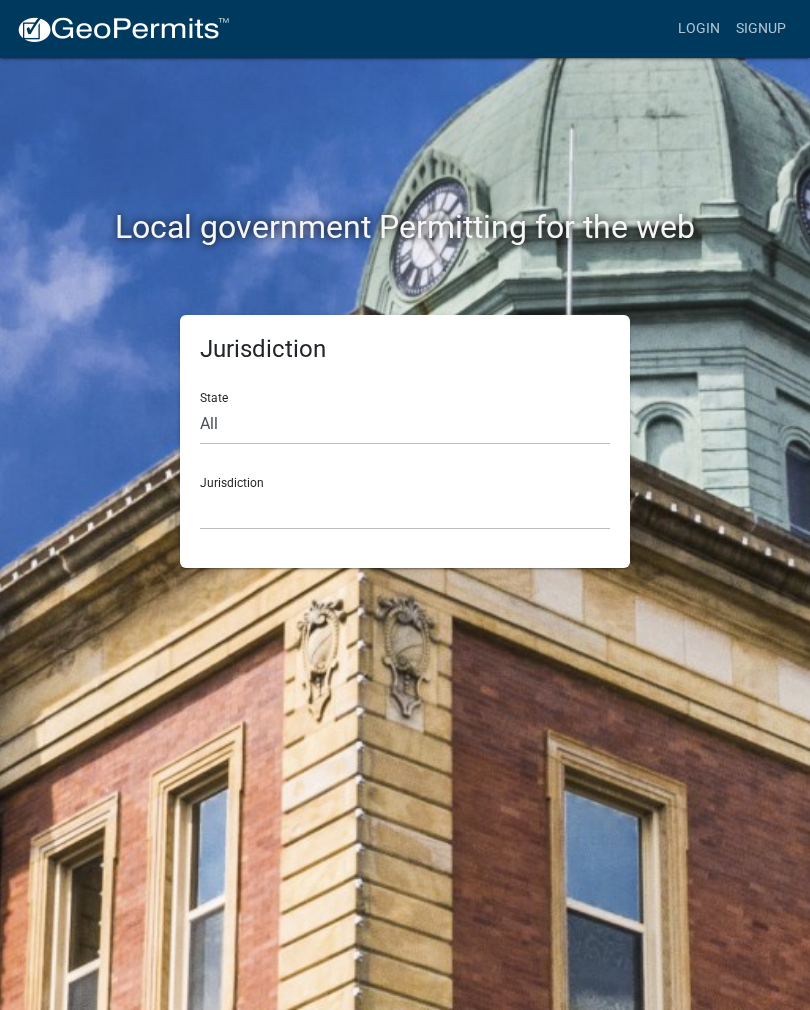 click on "Login" at bounding box center (699, 29) 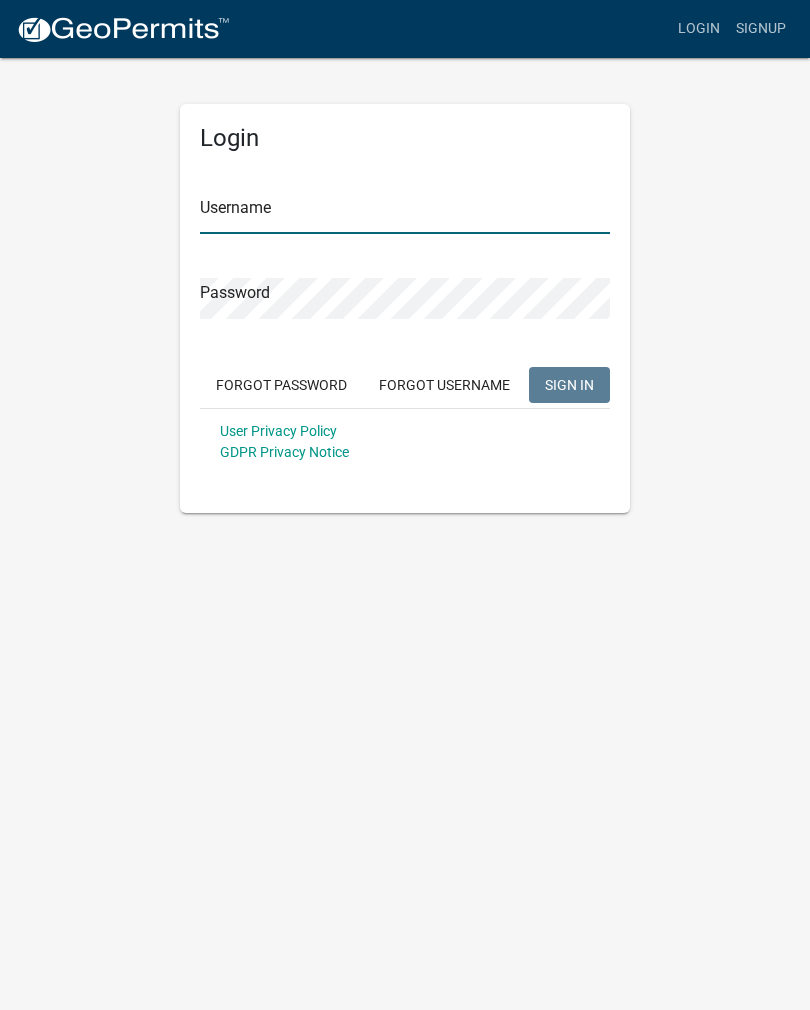 click on "Username" at bounding box center [405, 213] 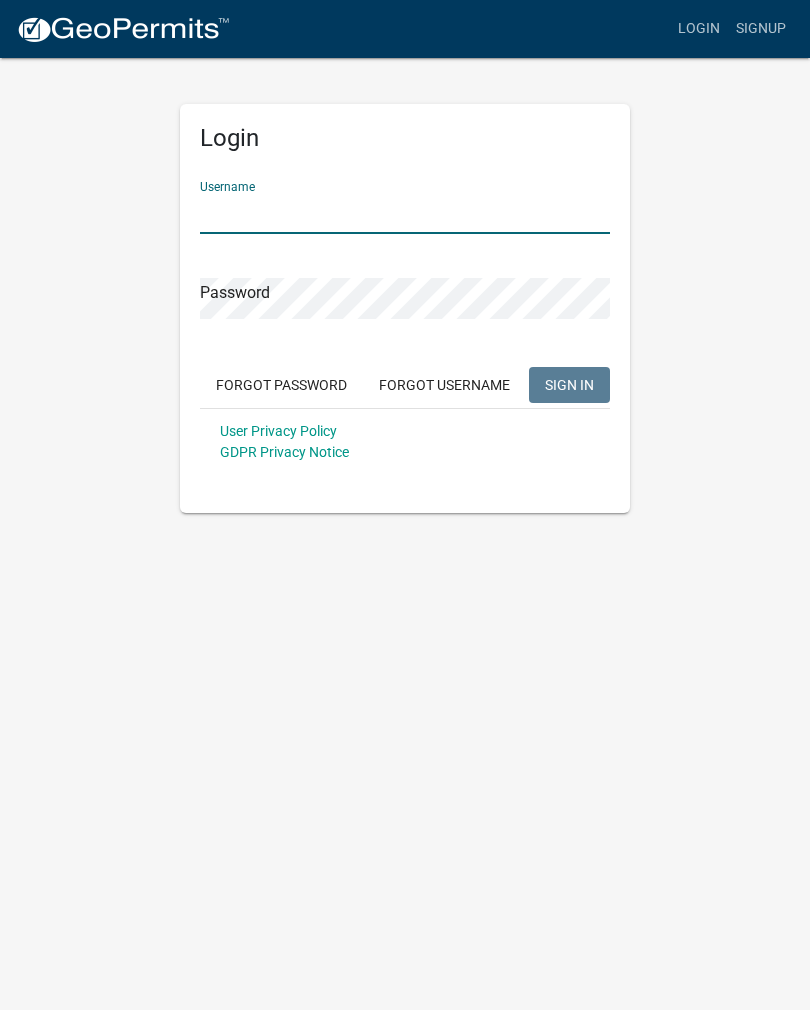 type on "croser" 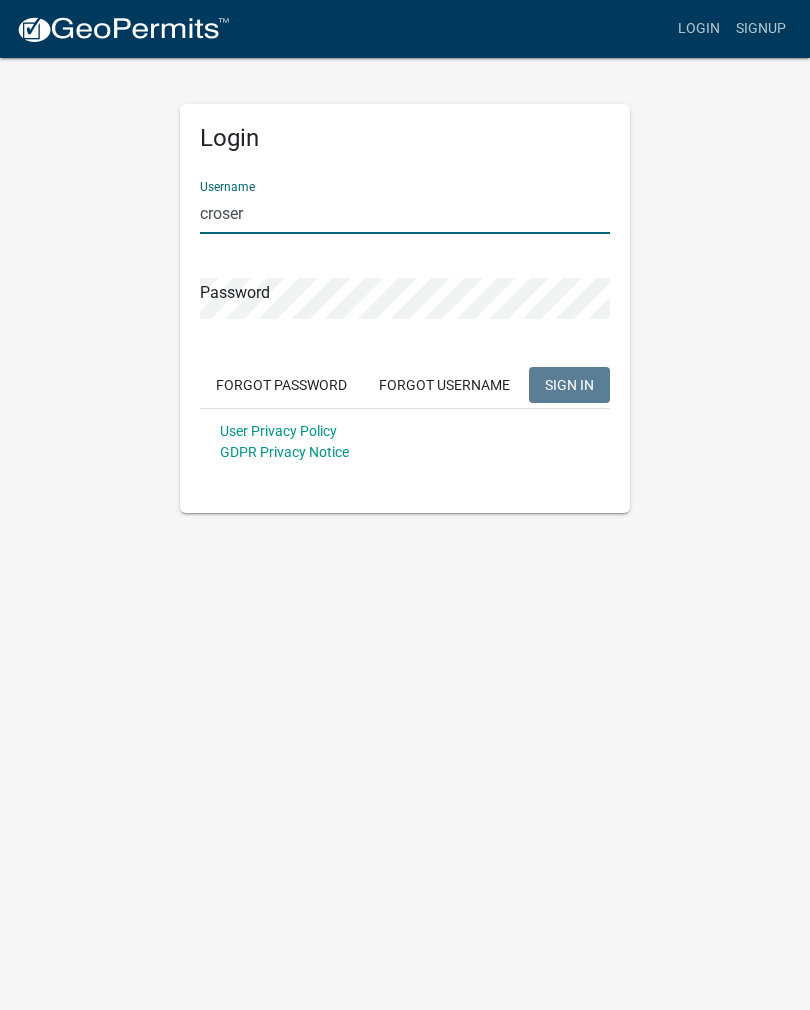 click on "SIGN IN" 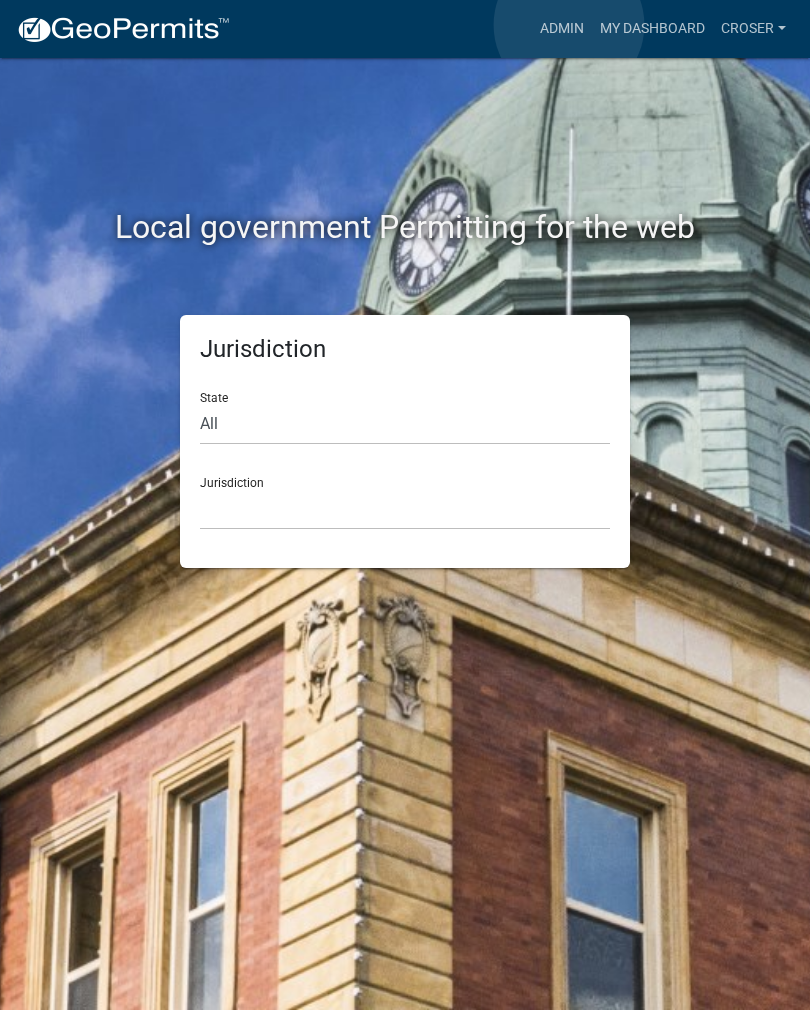 click on "Admin" at bounding box center [562, 29] 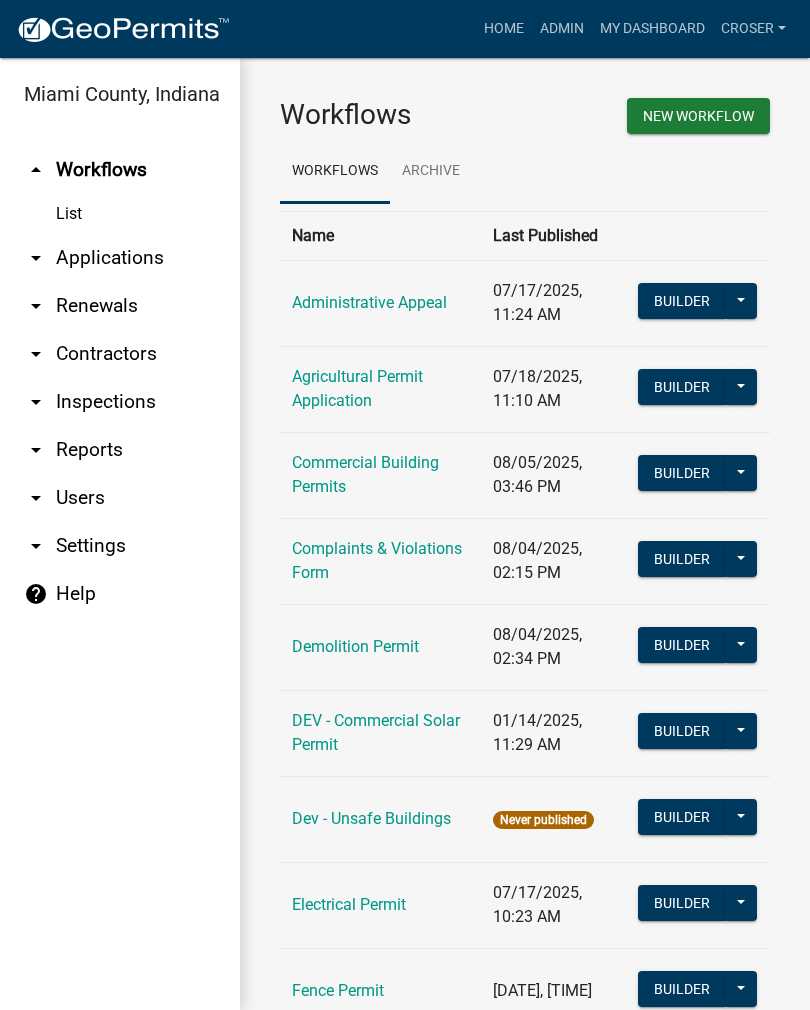 click on "arrow_drop_up   Workflows   List   arrow_drop_down   Applications   Search by Parcel   Search by Feature   List   Previous System List   arrow_drop_down   Renewals   List   arrow_drop_down   Contractors   Contractor Types   Search   arrow_drop_down   Inspections   Queue   Assigned Inspections   arrow_drop_down   Reports   Financial   Contractors   Permits   Data Export   Data Sets   arrow_drop_down   Users   Roles   Invite User   arrow_drop_down   Settings   General   Map Services   Payments   Data Connections   Custom Lists   Email Footers   Contacts   Tags   help   Help" at bounding box center [120, 570] 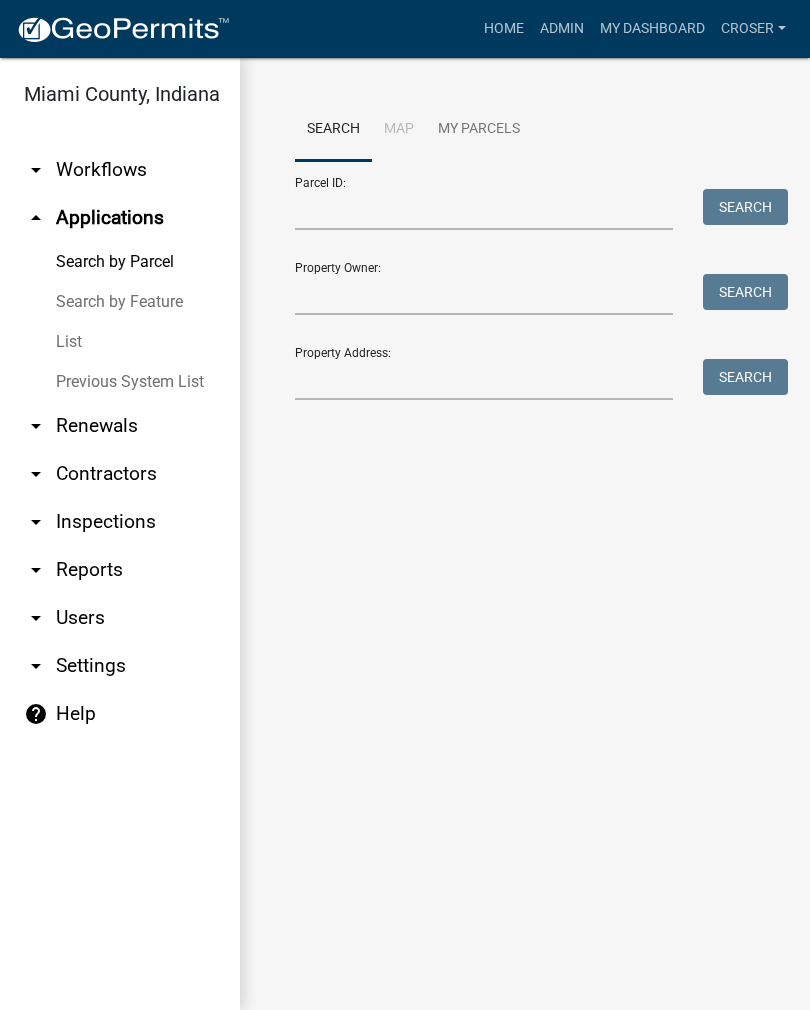 click on "List" at bounding box center (120, 342) 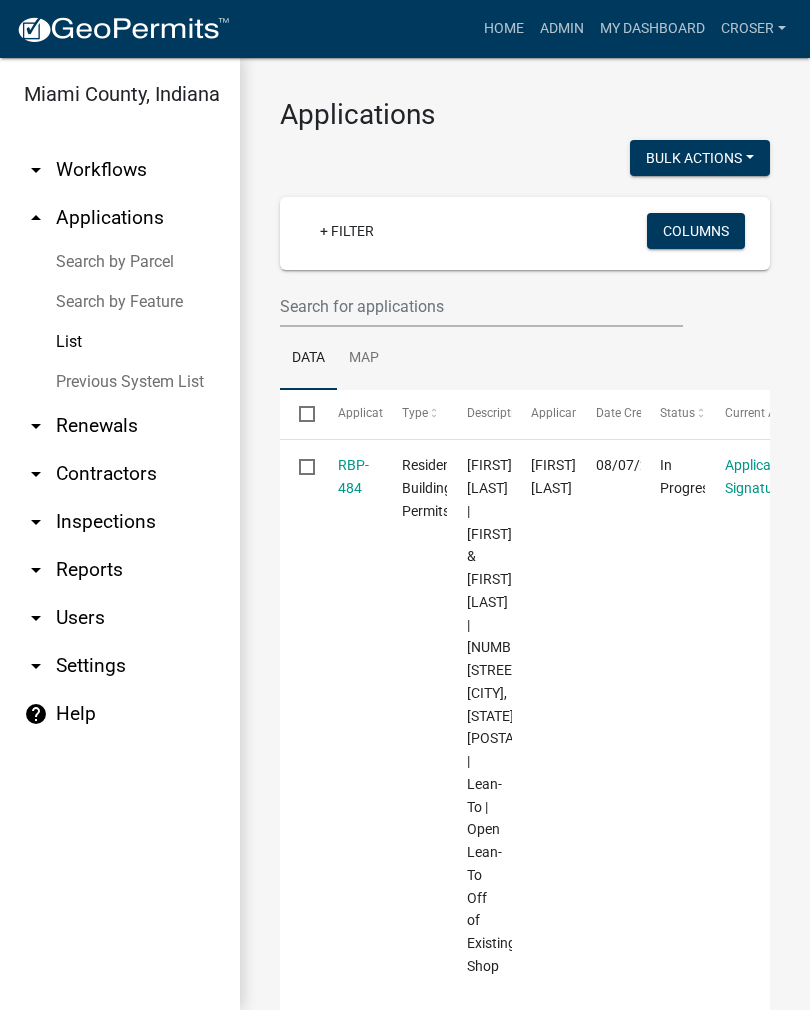 click on "RBP-484" 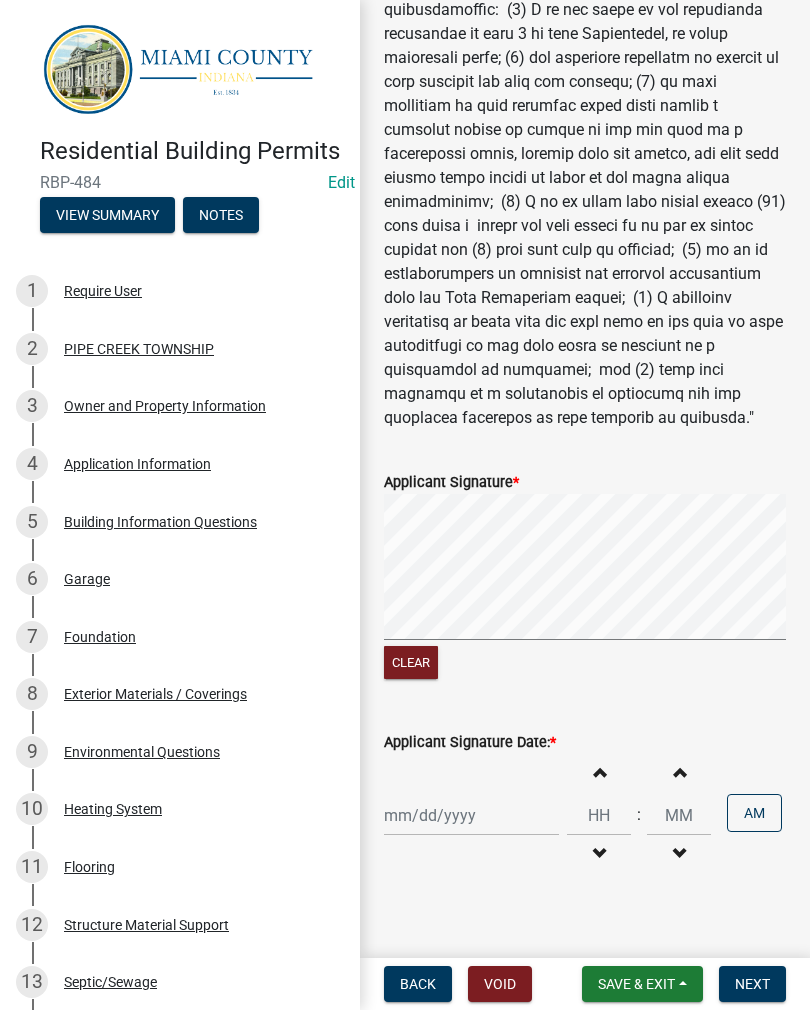 scroll, scrollTop: 510, scrollLeft: 0, axis: vertical 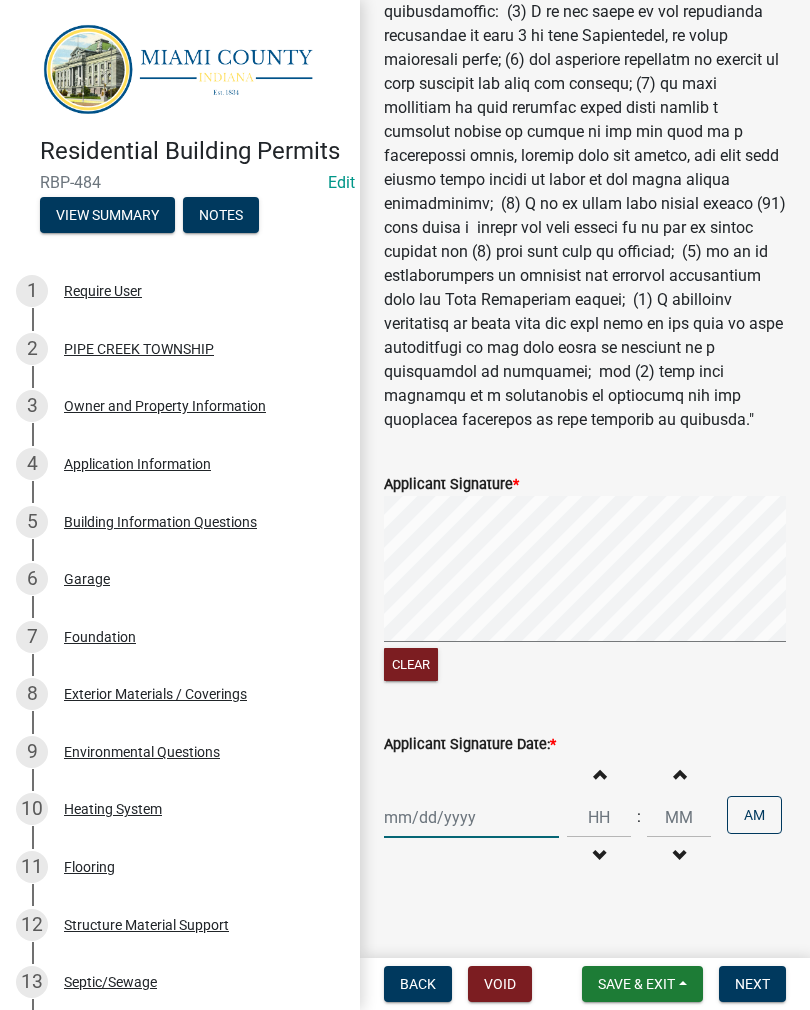 click 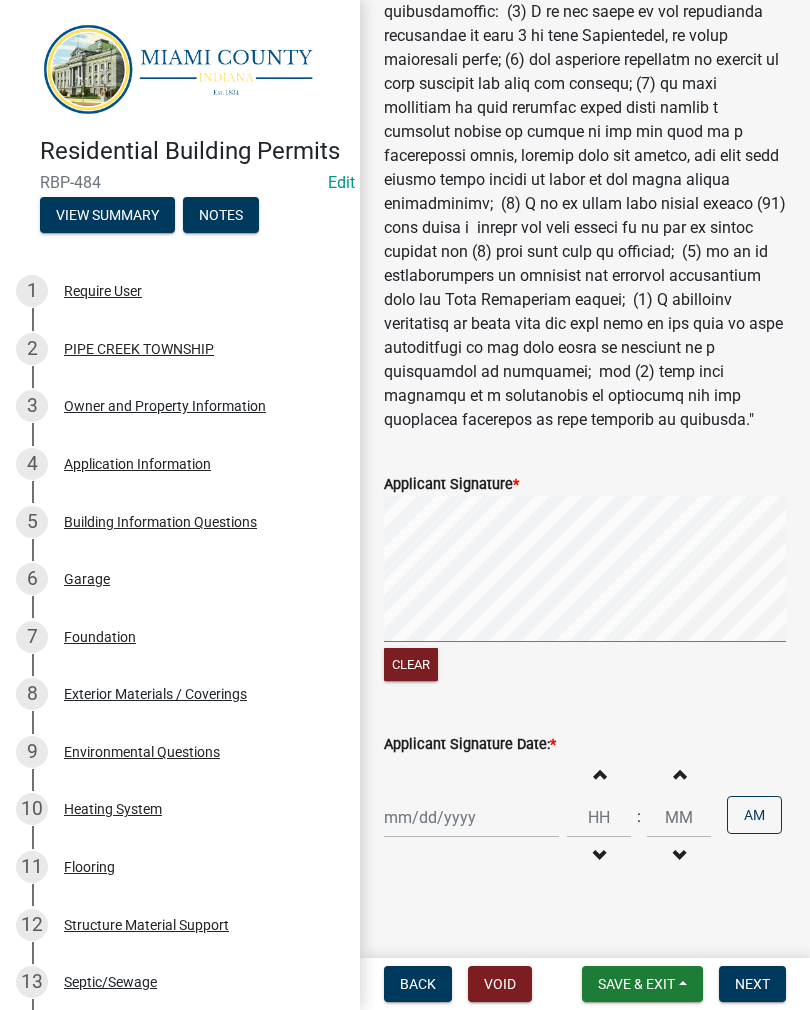 select on "8" 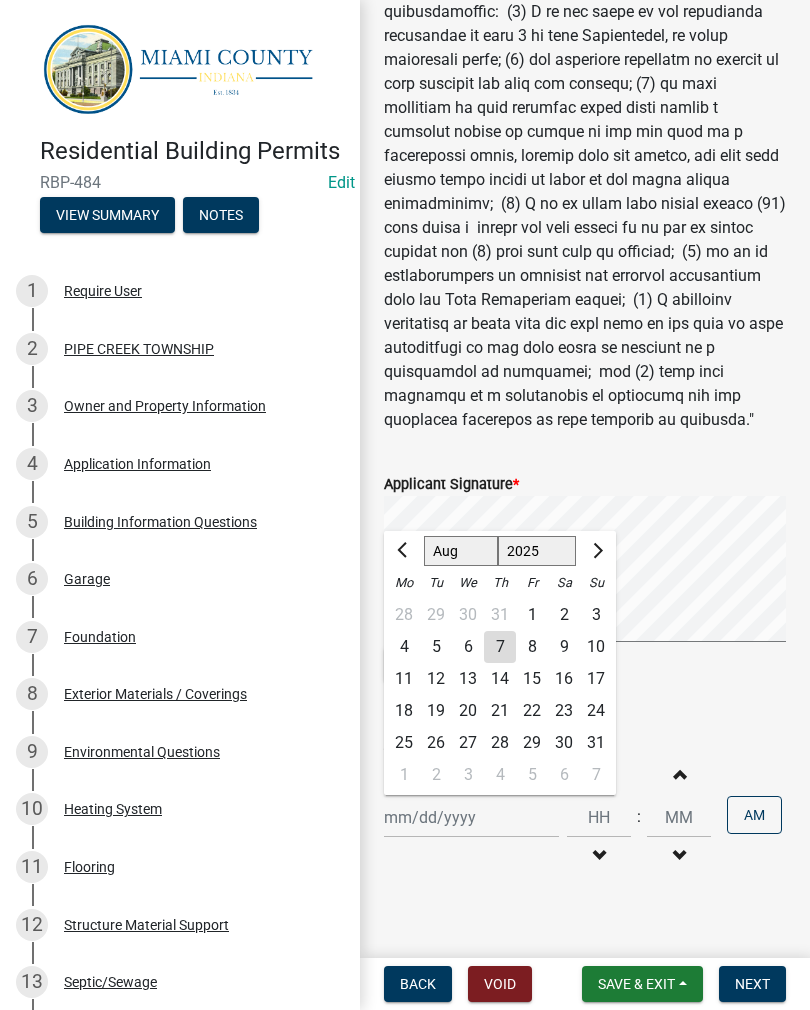 click on "7" 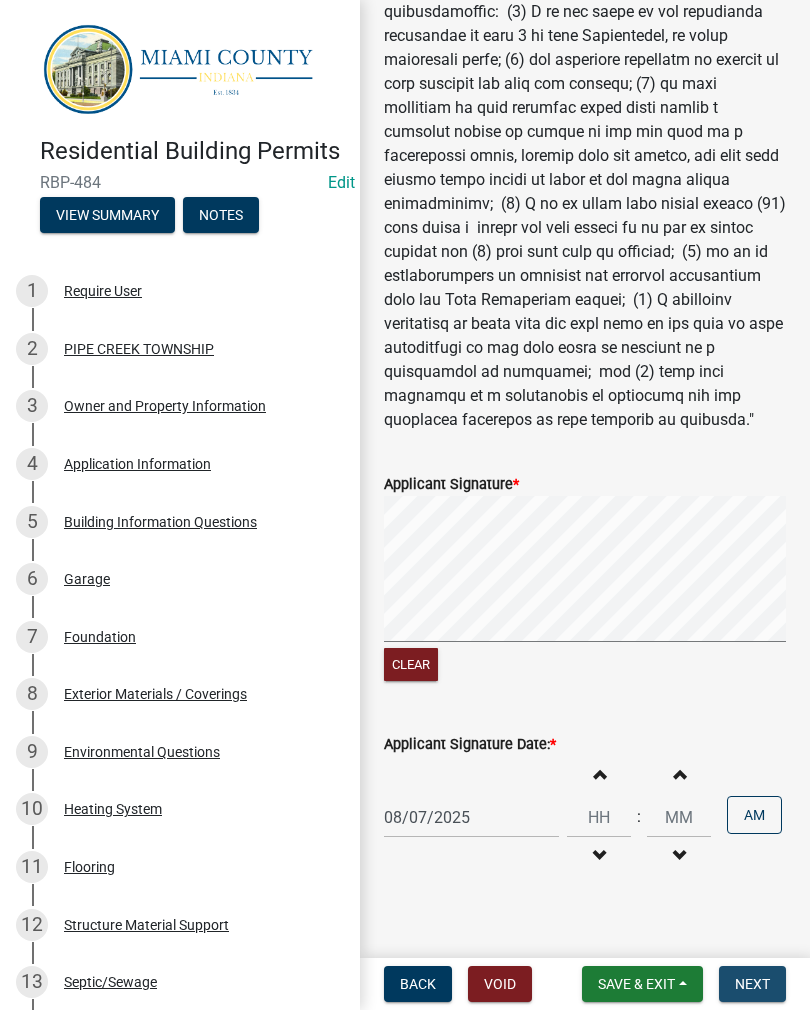 click on "Next" at bounding box center (752, 984) 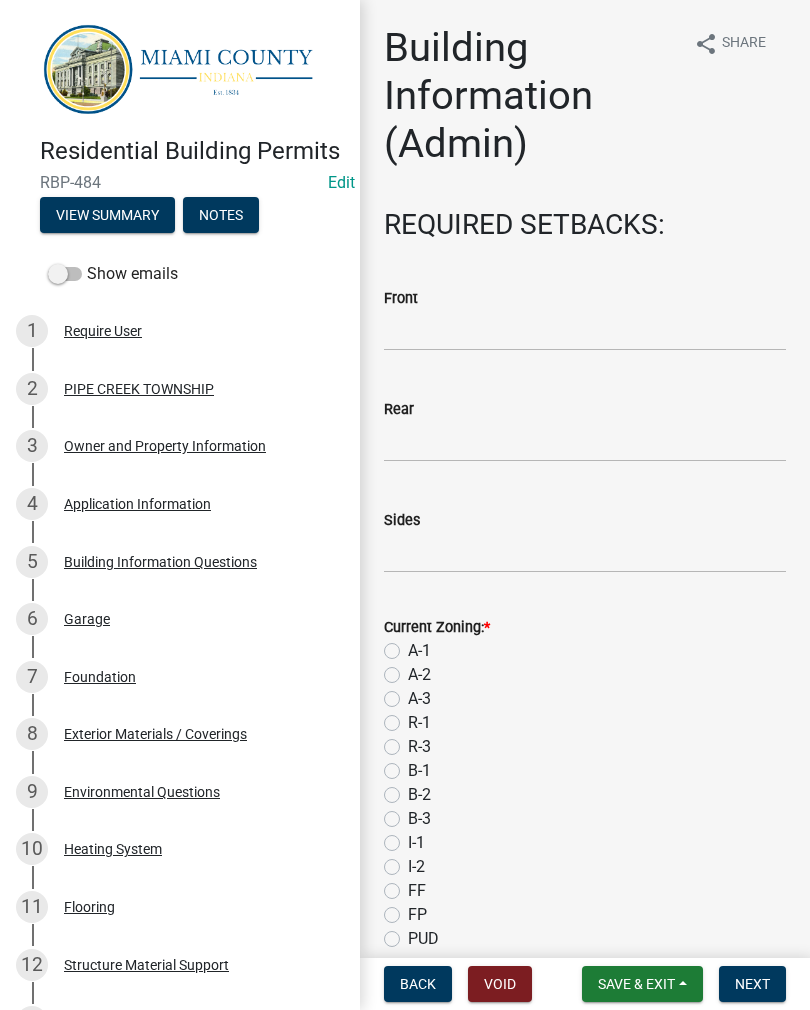click on "Building Information (Admin) share Share REQUIRED SETBACKS:  Front   Rear   Sides   Current Zoning:  *  A-1   A-2   A-3   R-1   R-3   B-1   B-2   B-3   I-1   I-2   FF   FP   PUD   Is there a flood plain on the property?  *  Yes   No   If so, what type?   Is an Elevation Certificate required?   Yes   No   What is the bottom floor elevation?   Upload building plans, photos, other department information, or other project documentation below   Select files  Valid Document Types: pdf,jpeg,jpg,xls,doc,docx,xlsx" 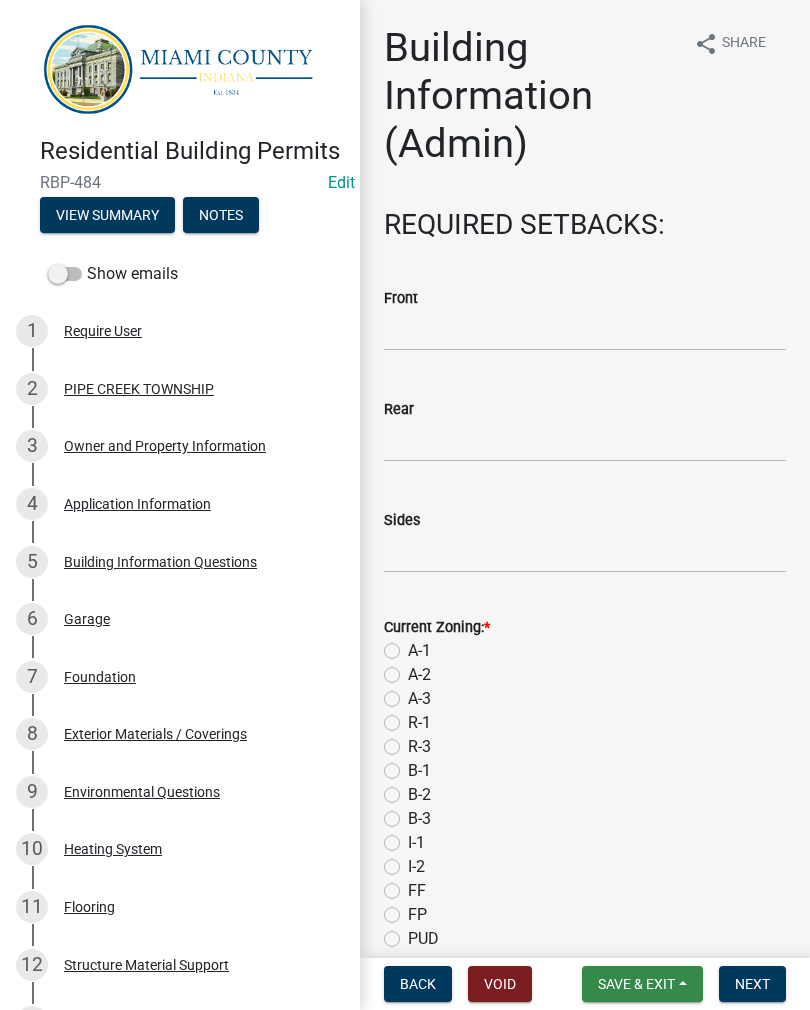 click on "Save & Exit" at bounding box center (636, 984) 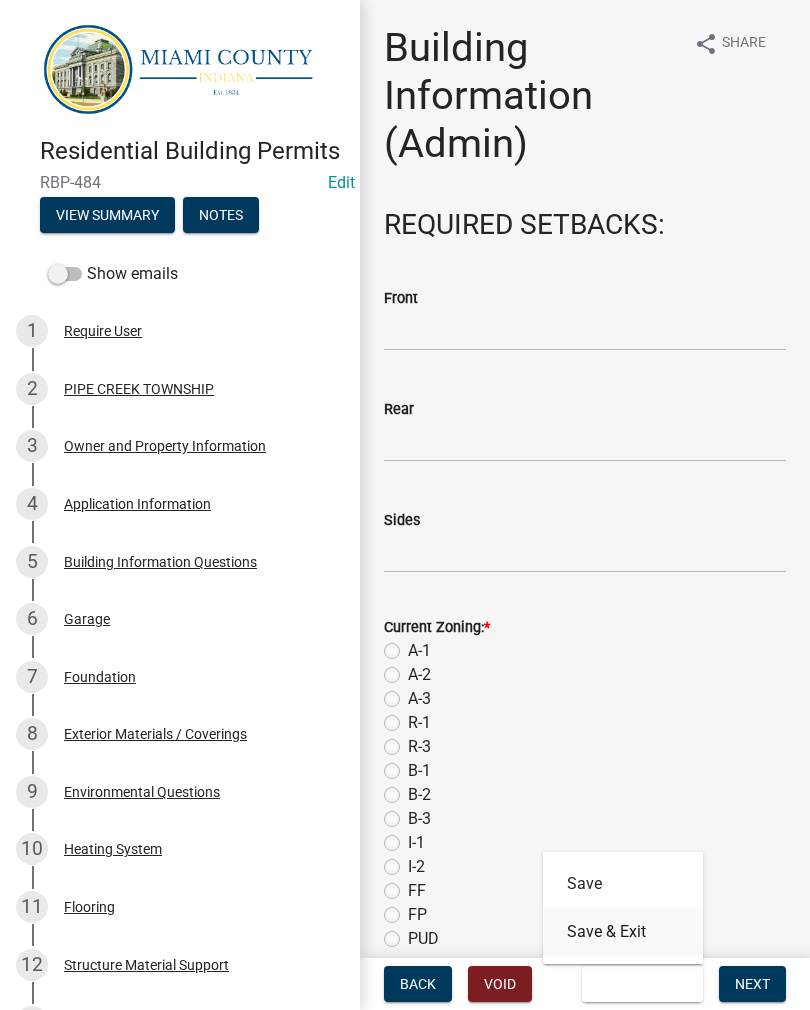 click on "Save & Exit" at bounding box center [623, 932] 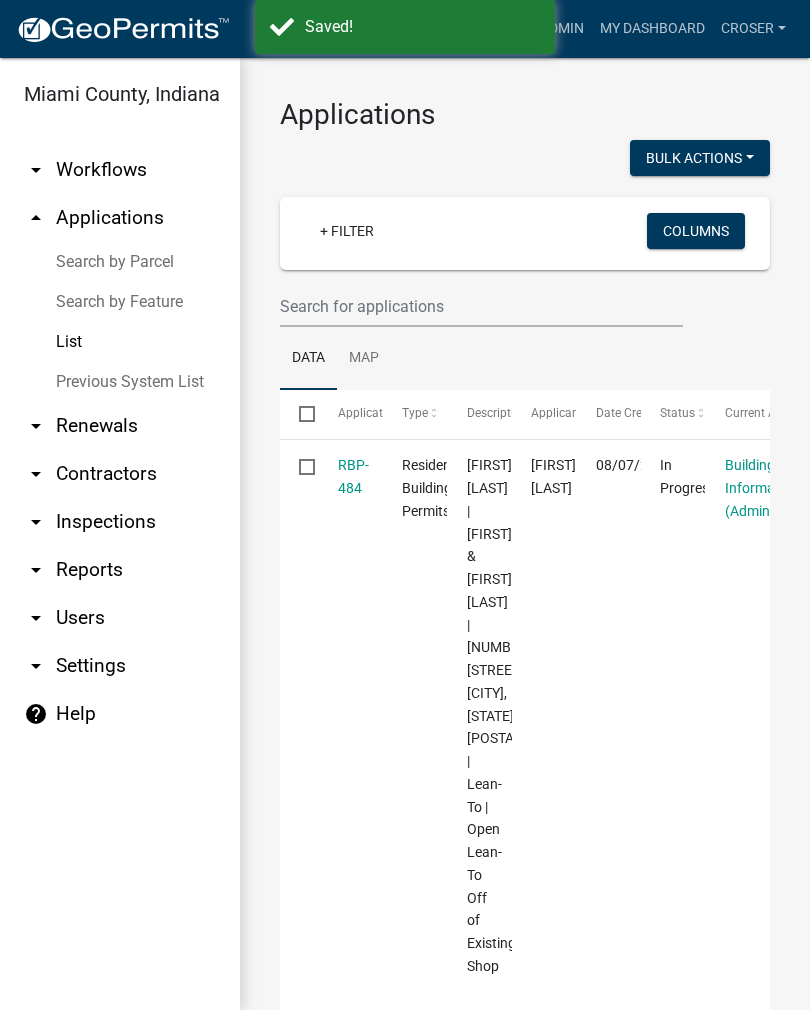 click on "List" at bounding box center [120, 342] 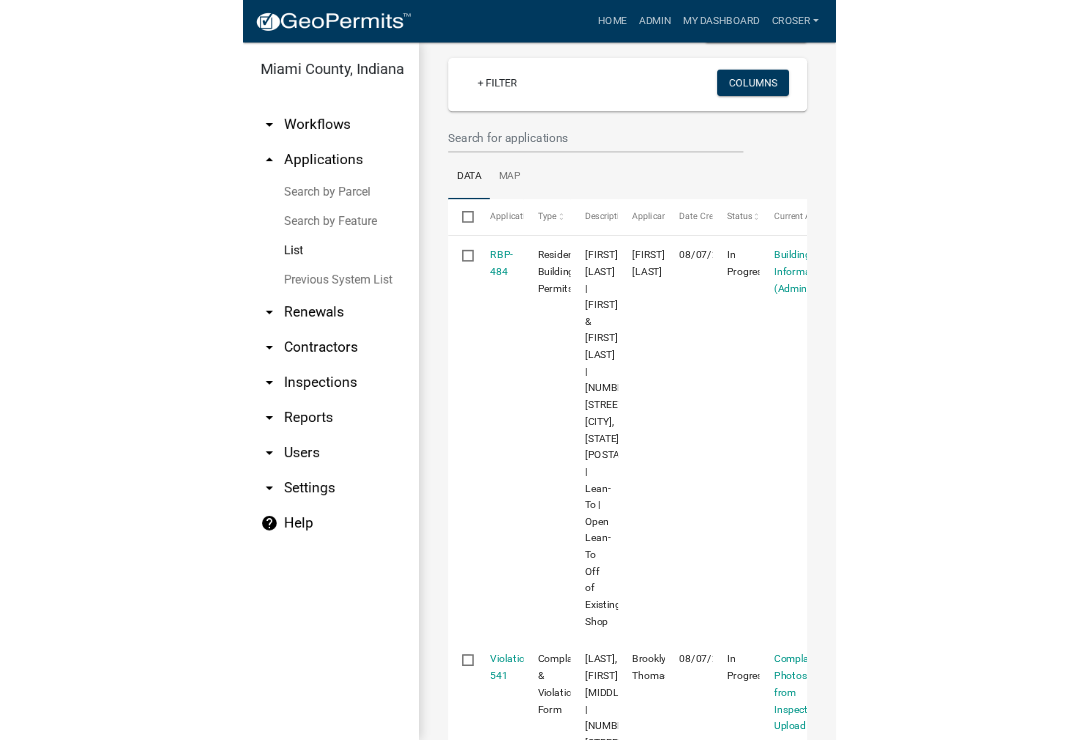 scroll, scrollTop: 110, scrollLeft: 0, axis: vertical 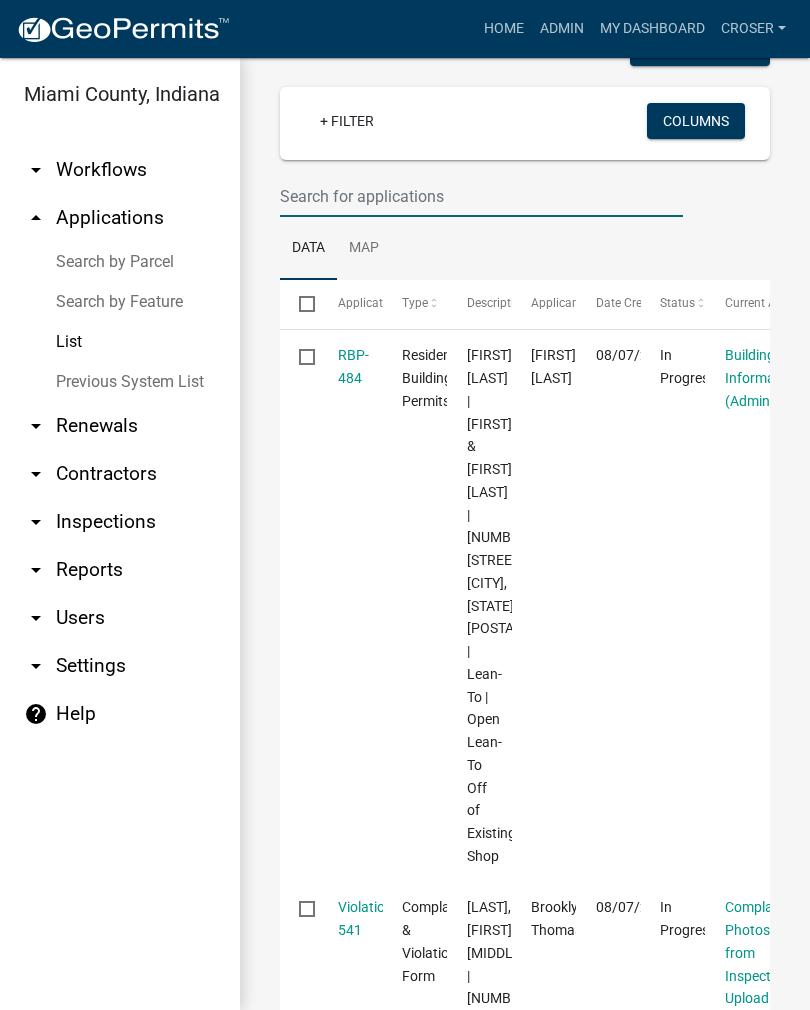 click at bounding box center [481, 196] 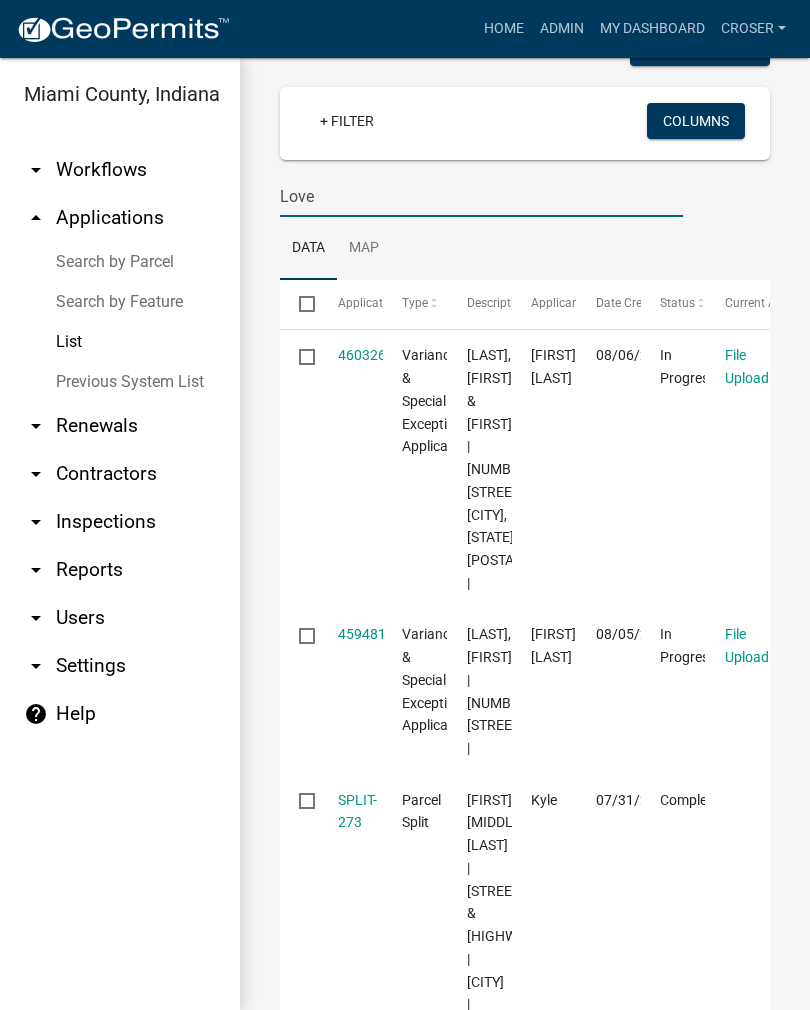 type on "Love" 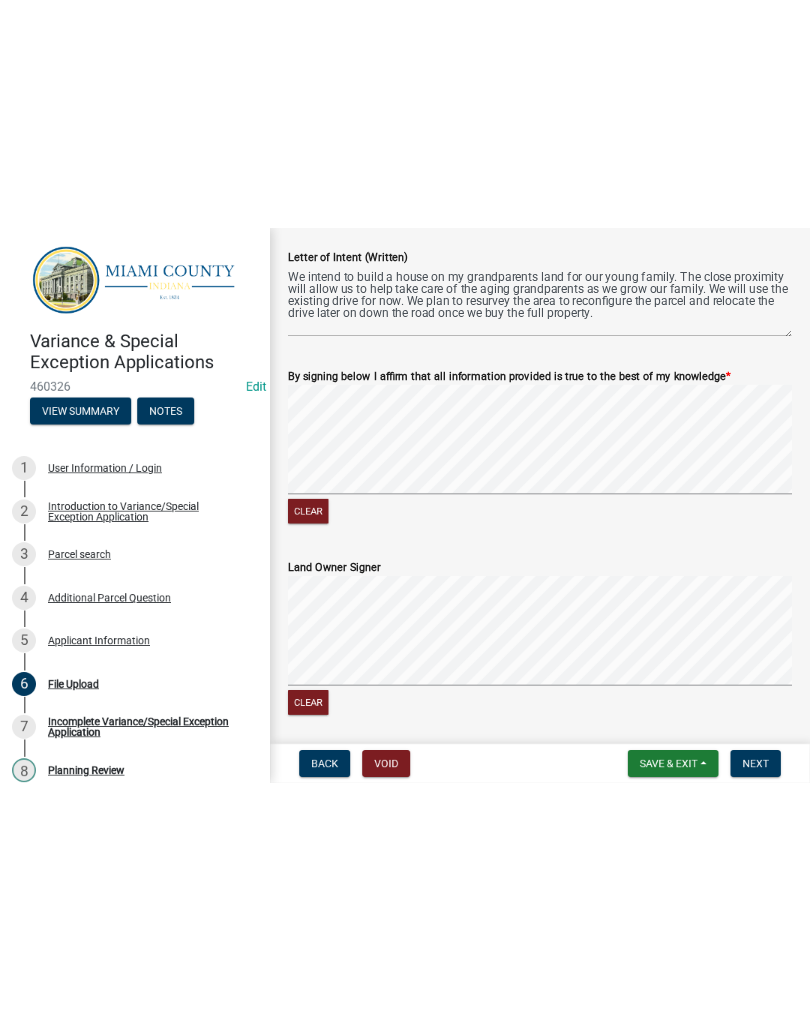 scroll, scrollTop: 1402, scrollLeft: 0, axis: vertical 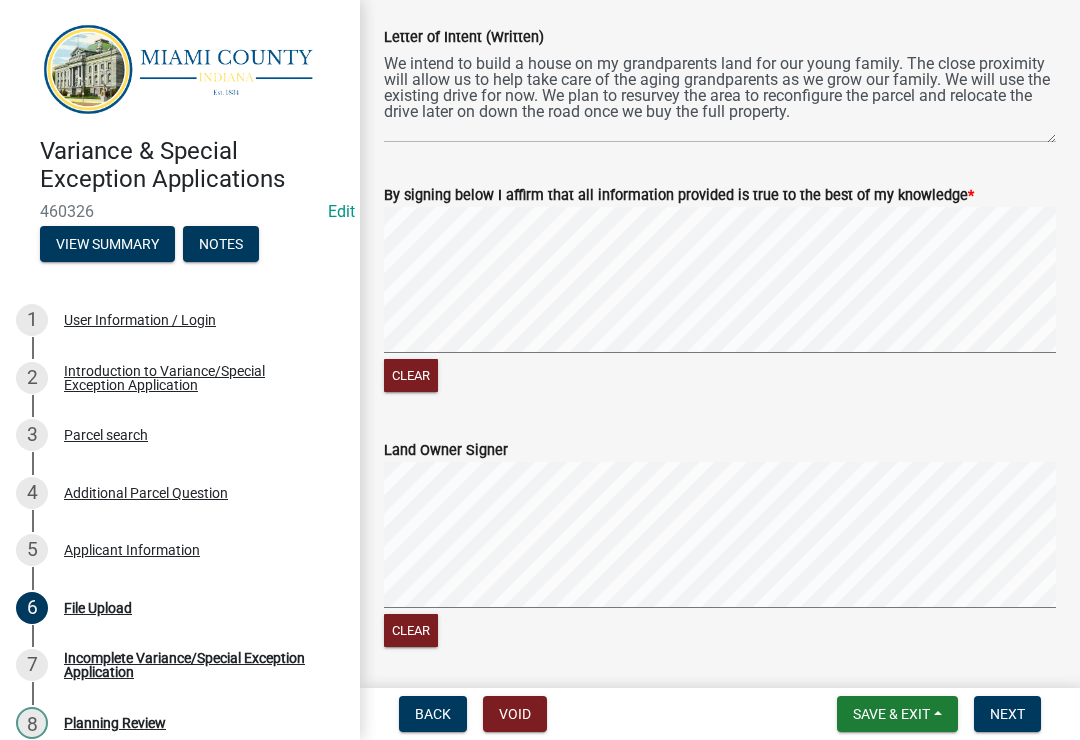 click on "Clear" 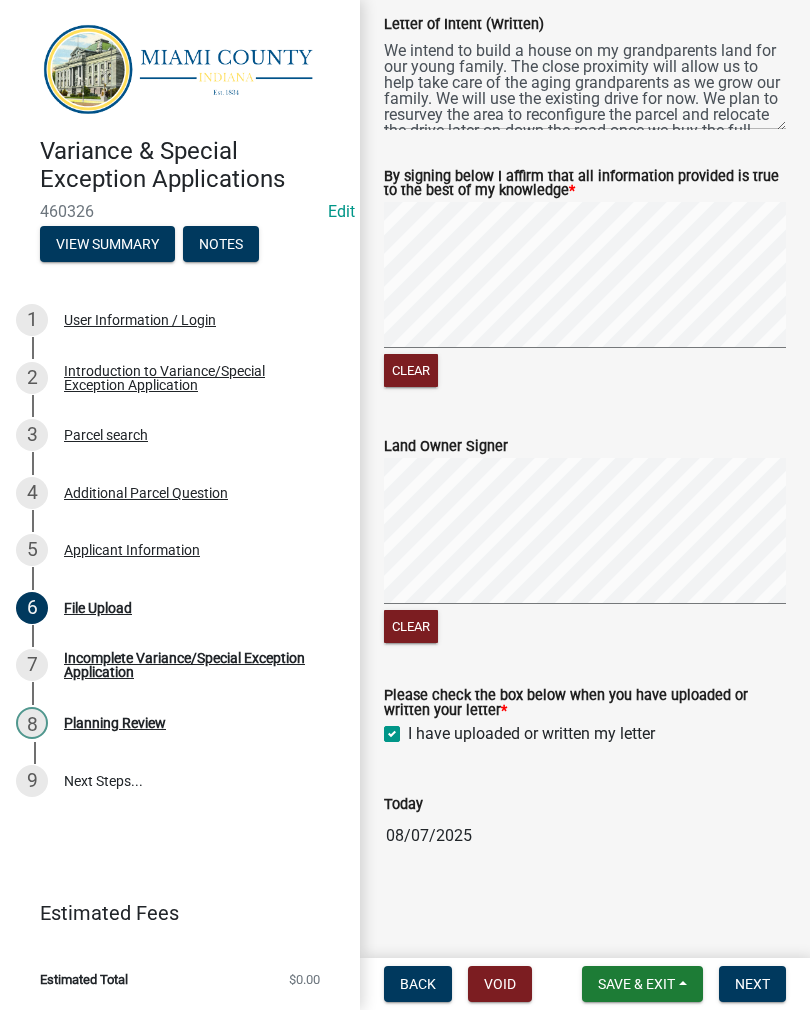 scroll, scrollTop: 1726, scrollLeft: 0, axis: vertical 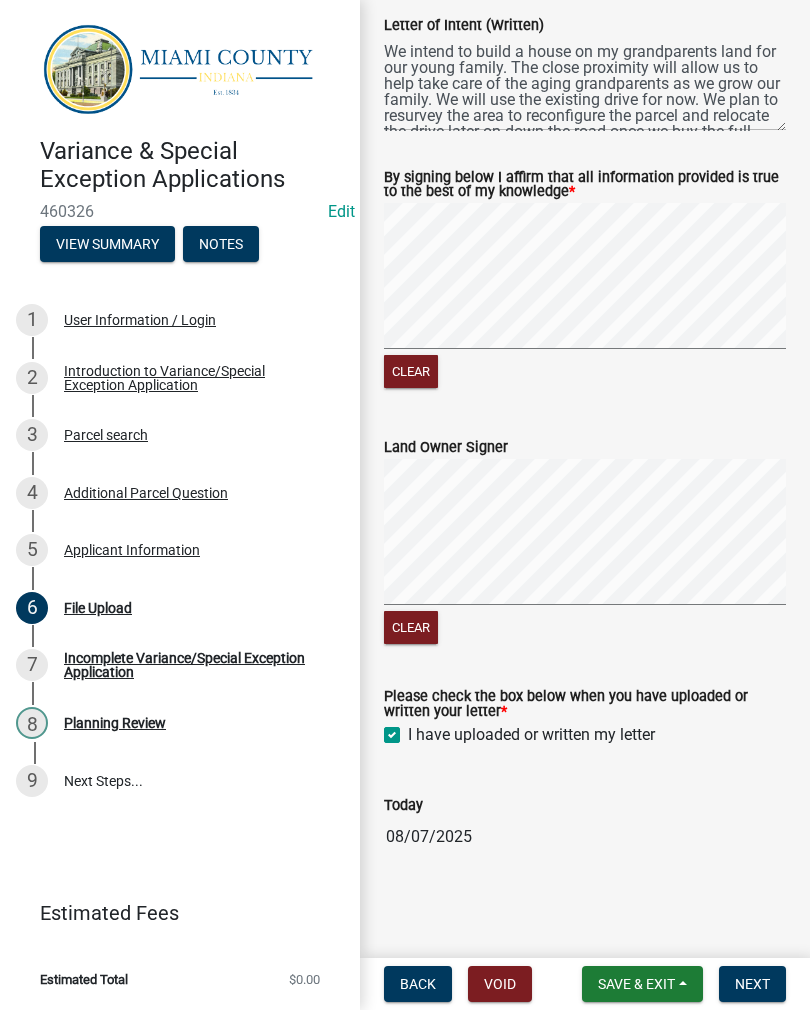 click on "Save & Exit" at bounding box center [636, 984] 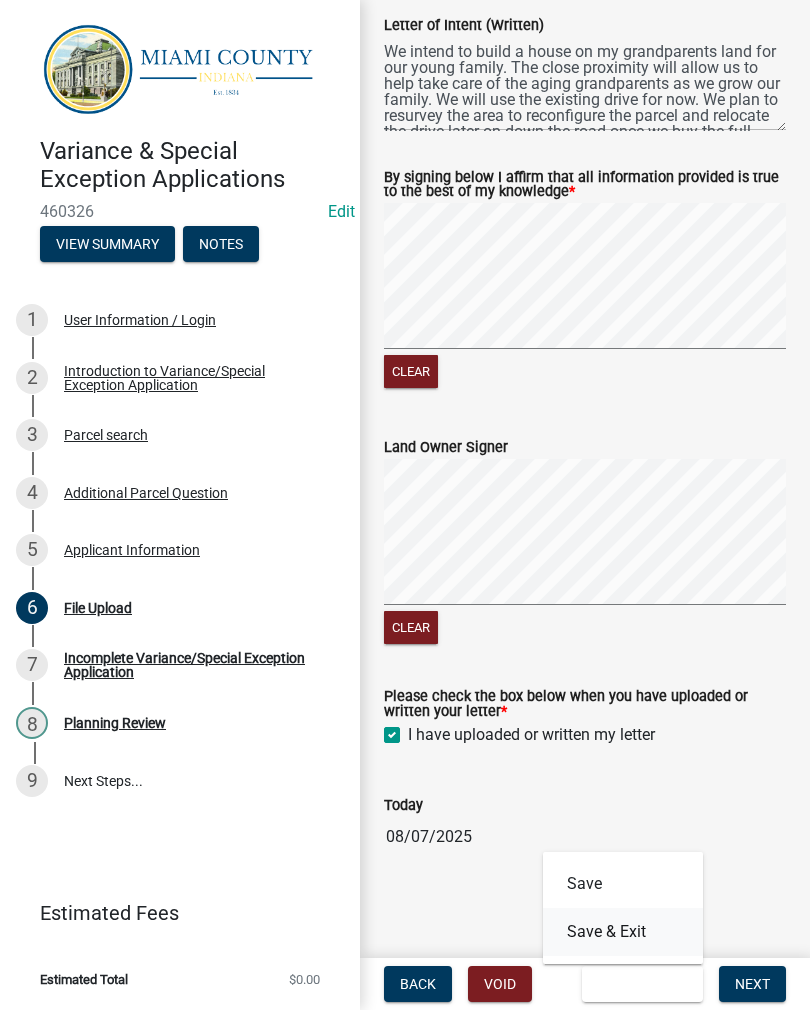 click on "Save & Exit" at bounding box center [623, 932] 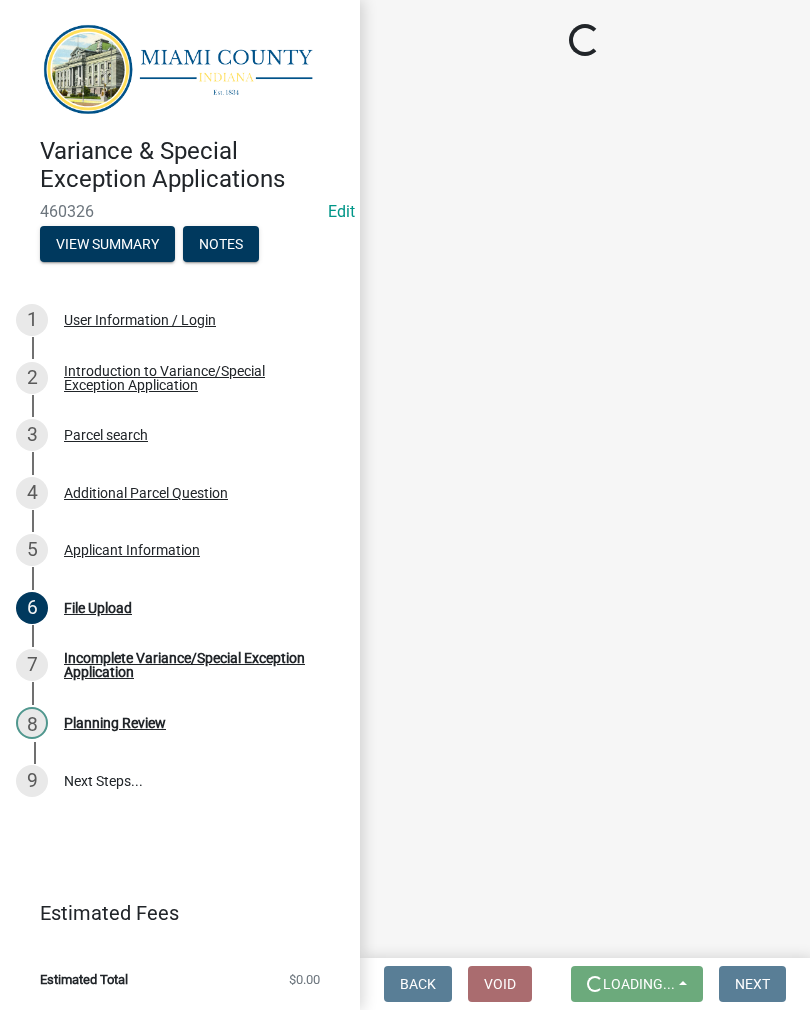 scroll, scrollTop: 0, scrollLeft: 0, axis: both 